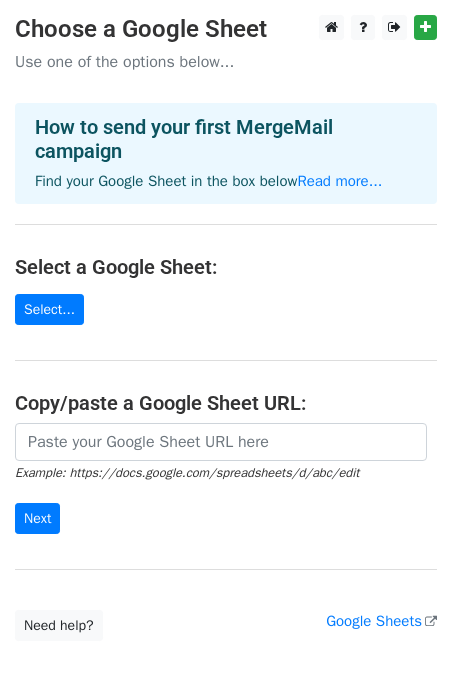 scroll, scrollTop: 0, scrollLeft: 0, axis: both 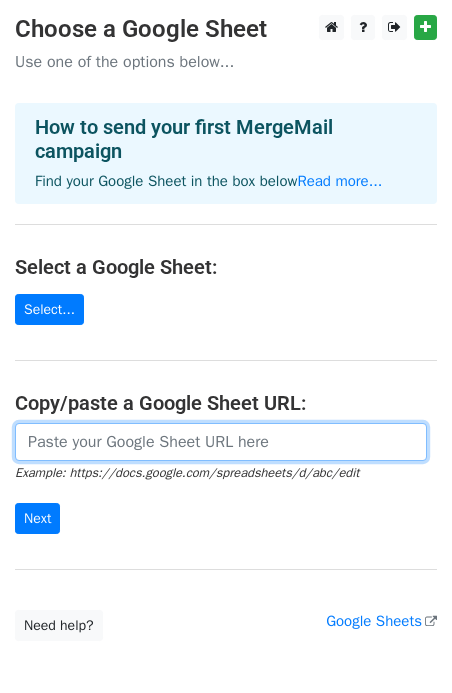 click at bounding box center (221, 442) 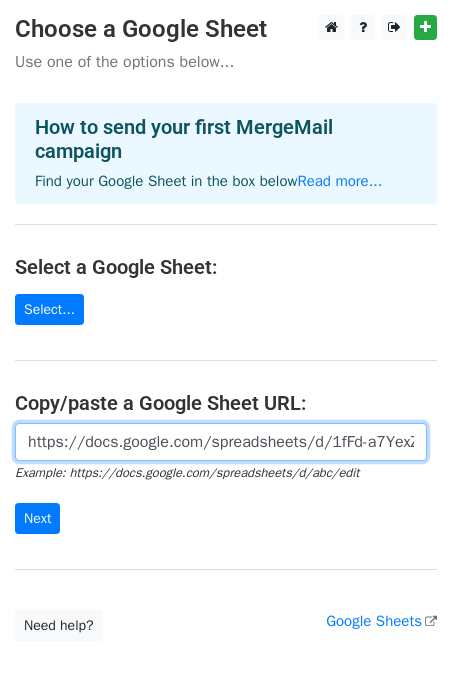 scroll, scrollTop: 0, scrollLeft: 454, axis: horizontal 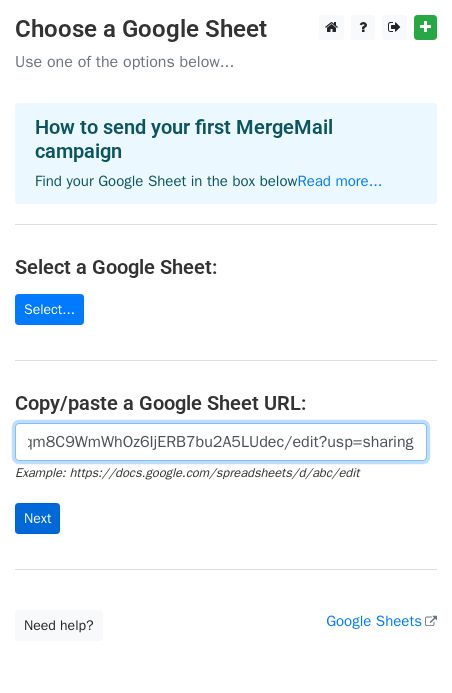type on "https://docs.google.com/spreadsheets/d/1fFd-a7YexZCg1e8qm8C9WmWhOz6IjERB7bu2A5LUdec/edit?usp=sharing" 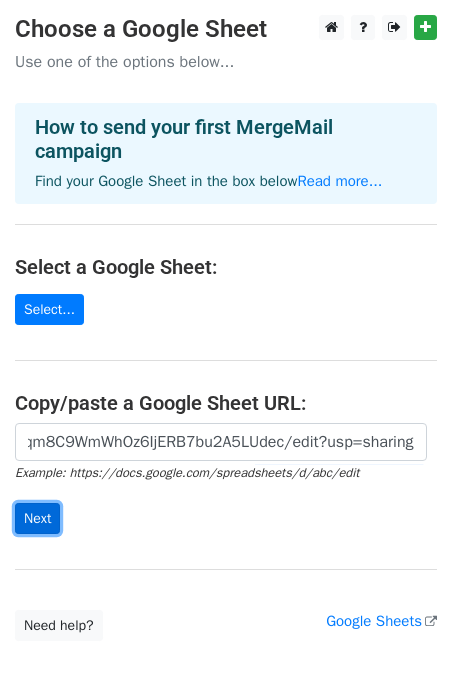 scroll, scrollTop: 0, scrollLeft: 0, axis: both 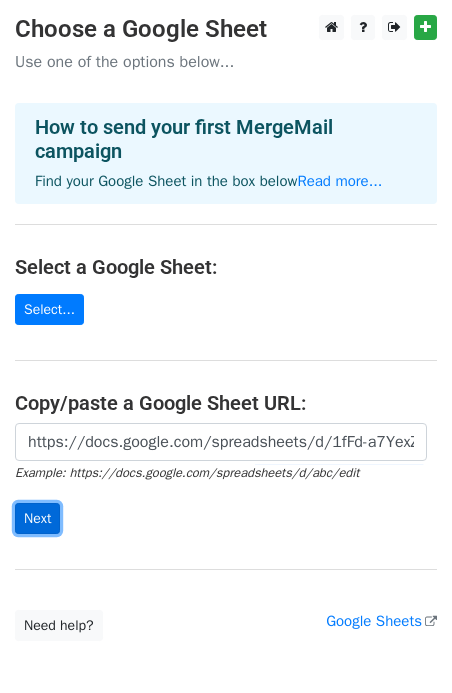 click on "Next" at bounding box center (37, 518) 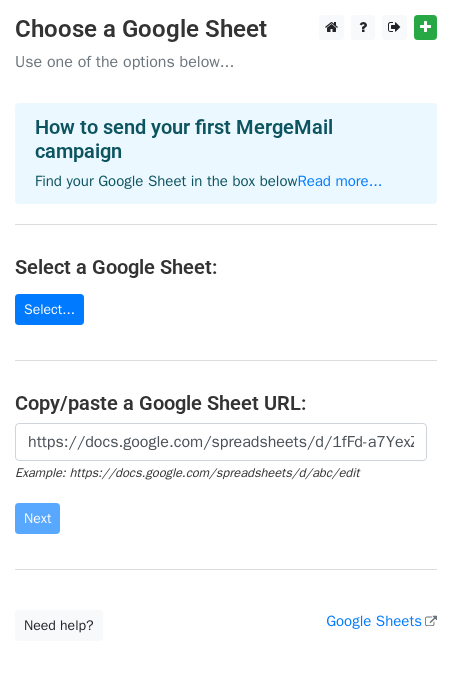 scroll, scrollTop: 108, scrollLeft: 0, axis: vertical 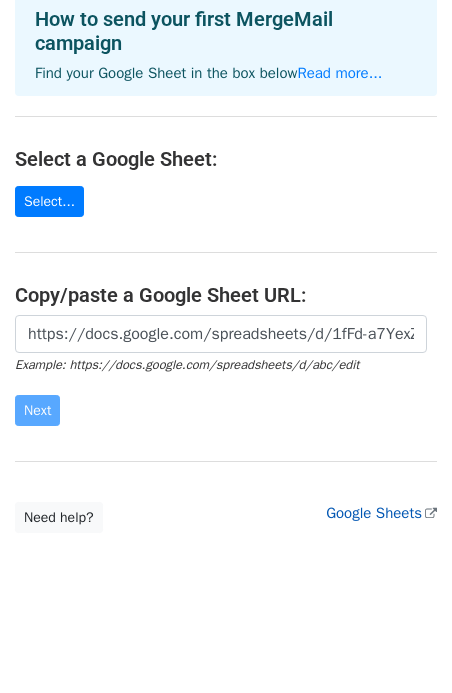 click on "Google Sheets" at bounding box center (381, 513) 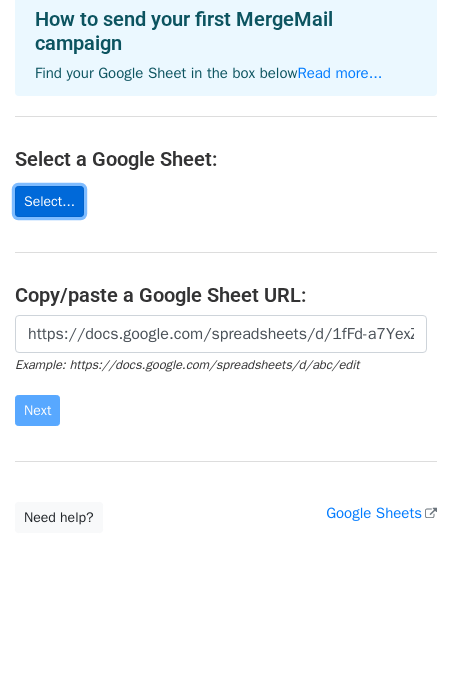 click on "Select..." at bounding box center (49, 201) 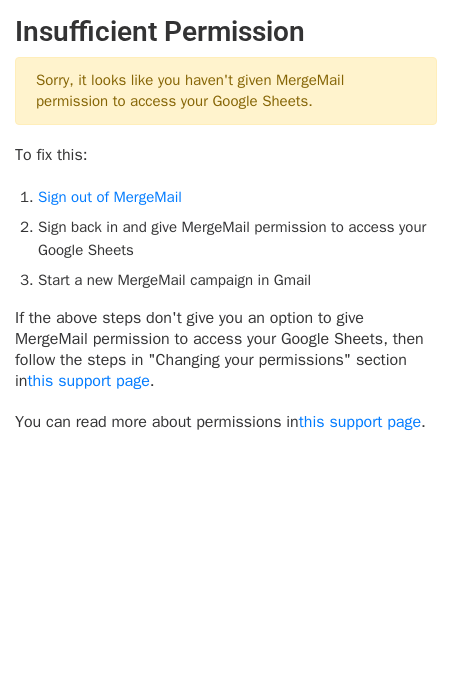 scroll, scrollTop: 0, scrollLeft: 0, axis: both 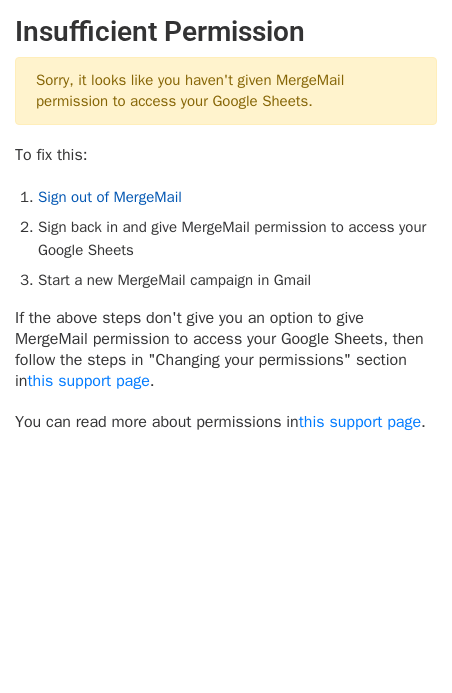 click on "Sign out of MergeMail" at bounding box center [110, 197] 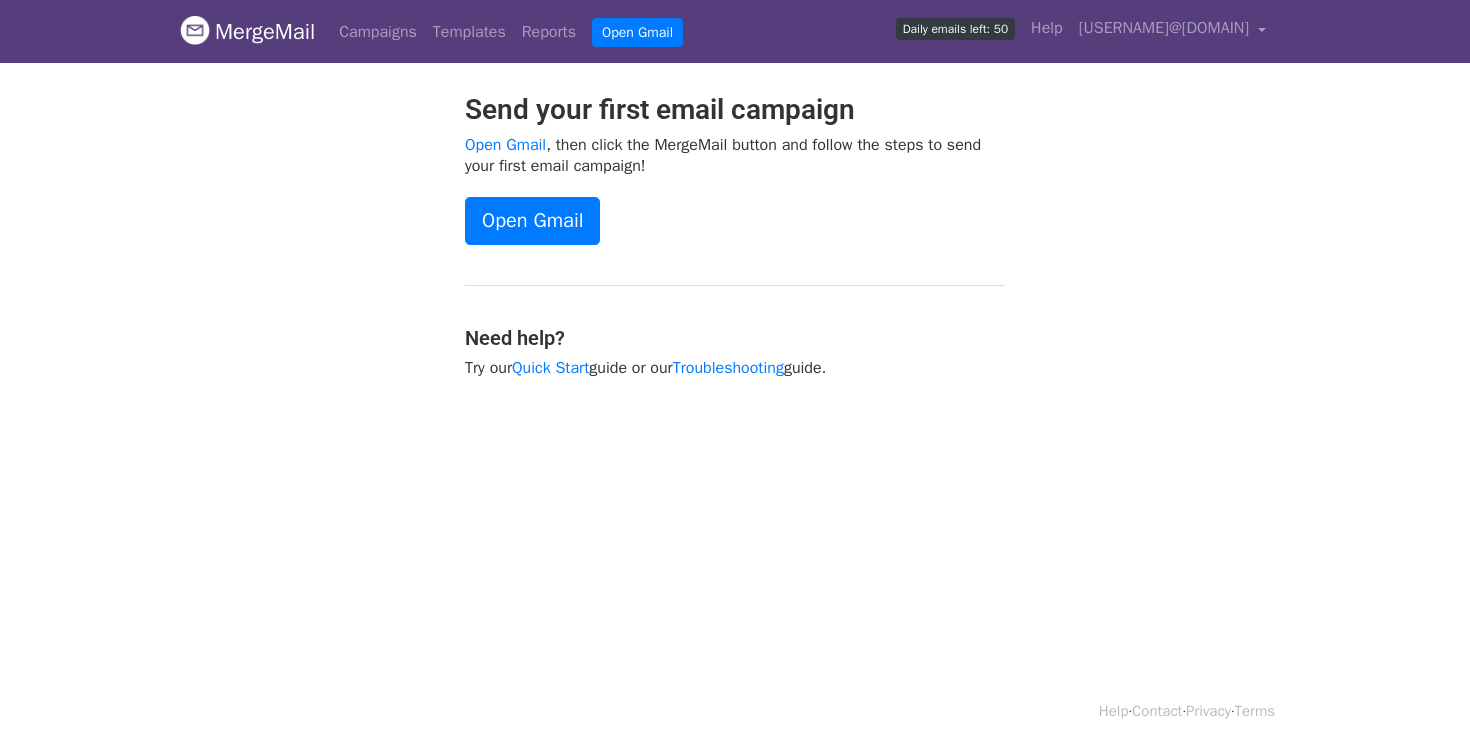 scroll, scrollTop: 0, scrollLeft: 0, axis: both 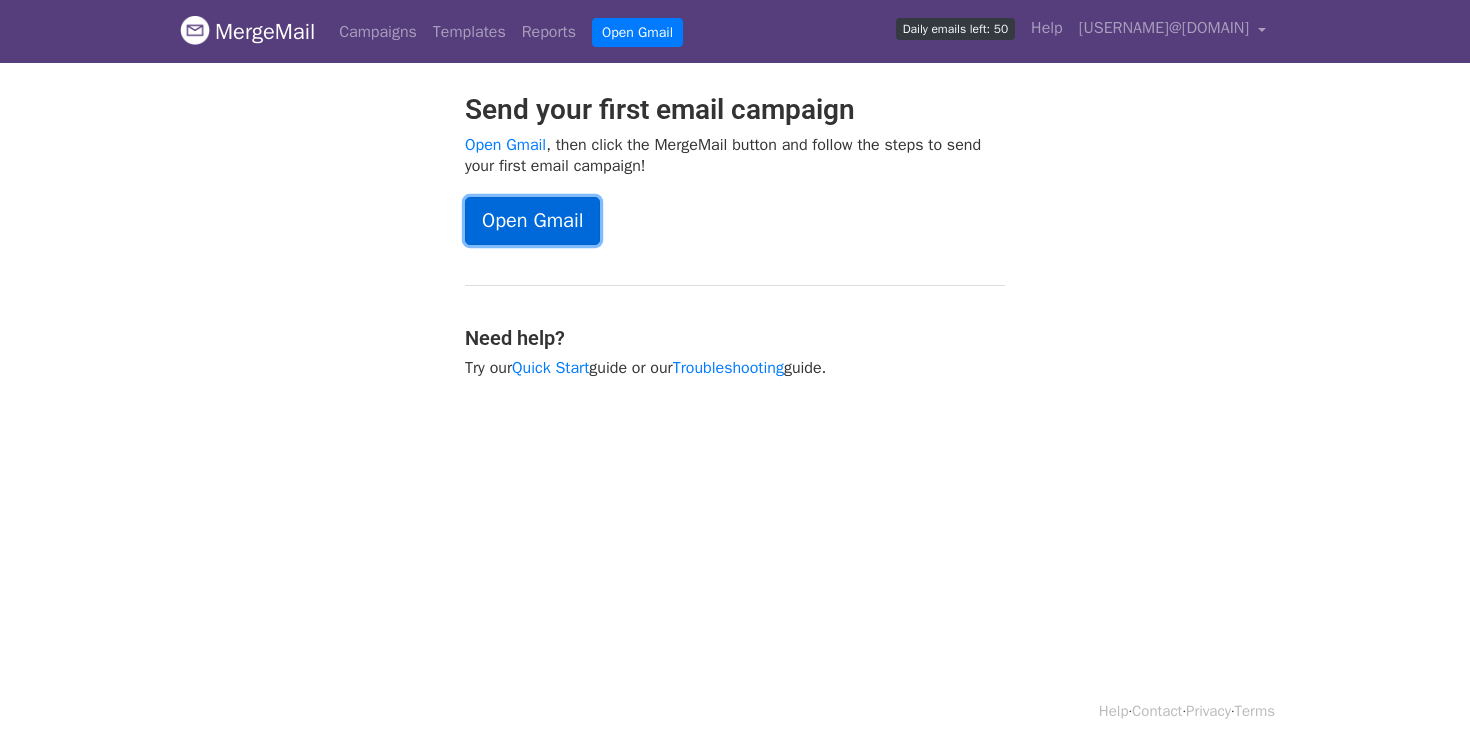 click on "Open Gmail" at bounding box center [532, 221] 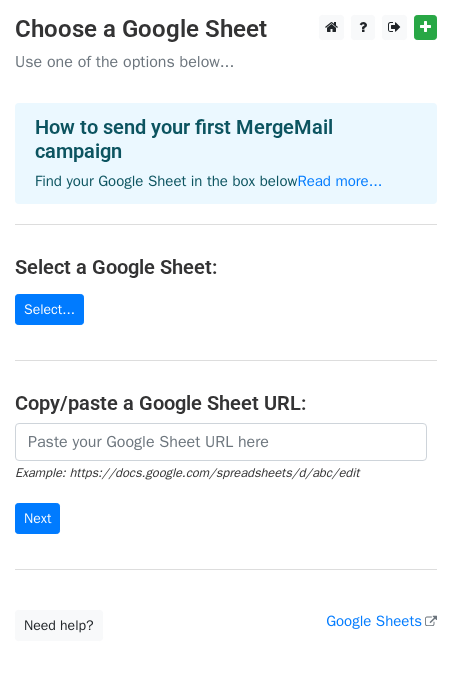 scroll, scrollTop: 0, scrollLeft: 0, axis: both 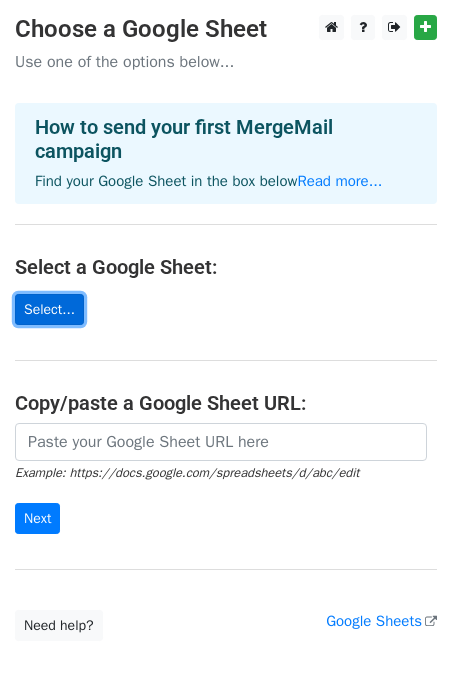click on "Select..." at bounding box center (49, 309) 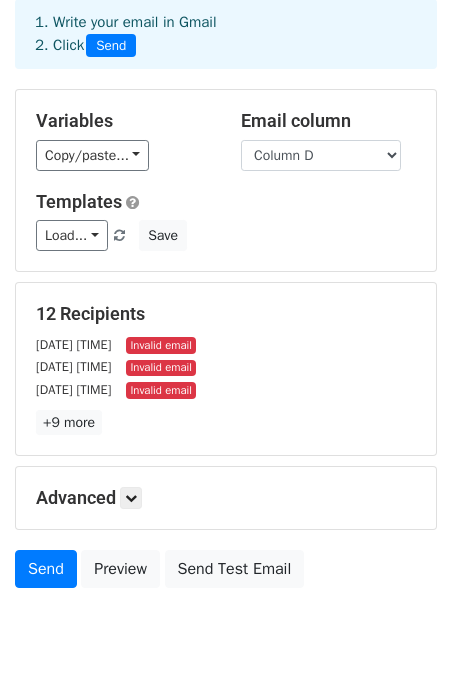 scroll, scrollTop: 163, scrollLeft: 0, axis: vertical 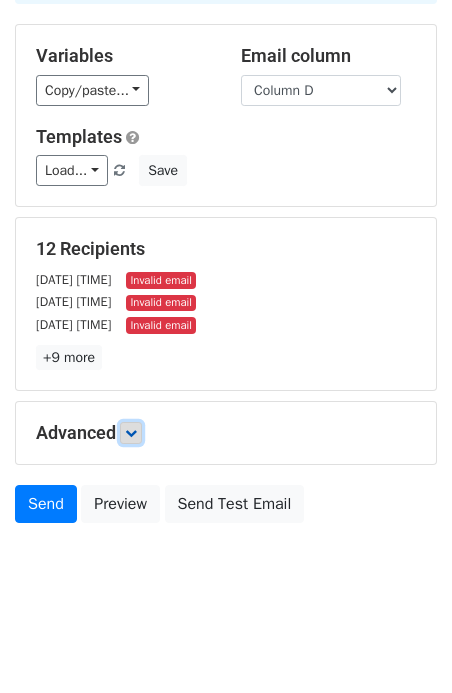 click at bounding box center [131, 433] 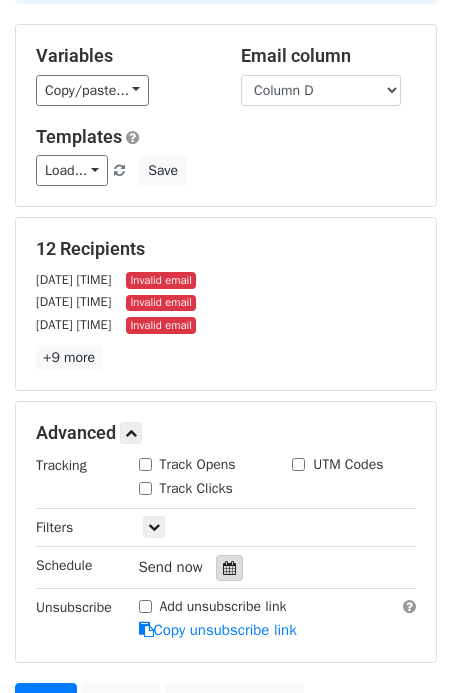 click at bounding box center [229, 568] 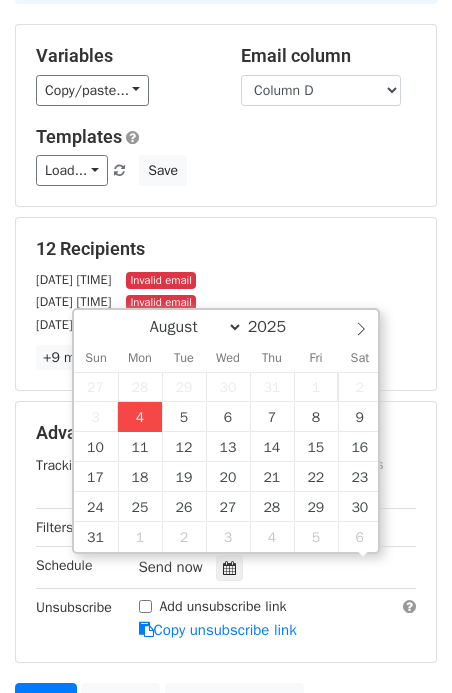 scroll, scrollTop: 1, scrollLeft: 0, axis: vertical 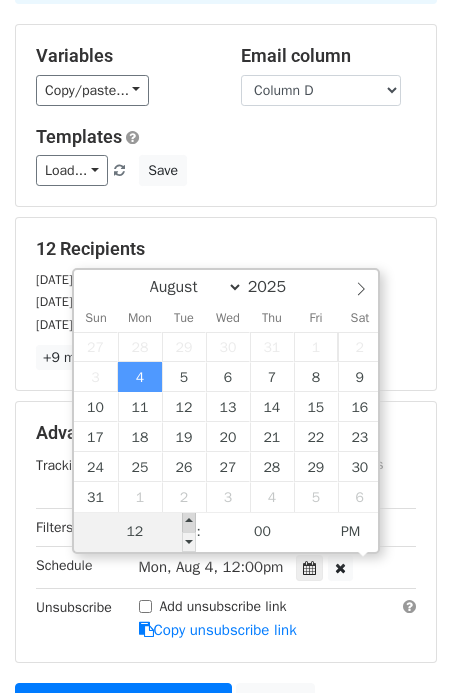 type on "[DATE] [TIME]" 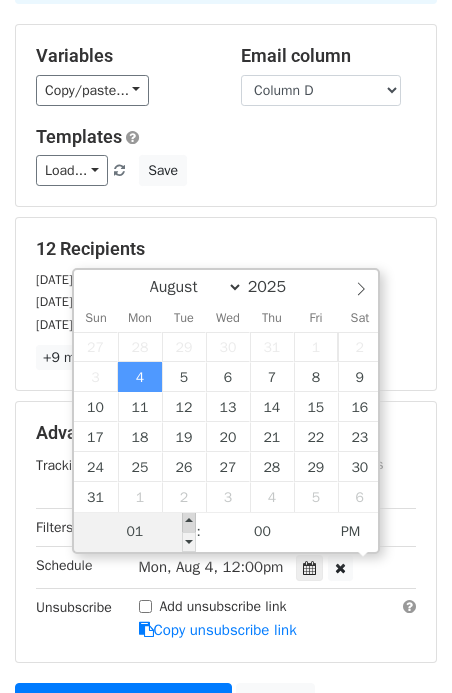 click at bounding box center [189, 522] 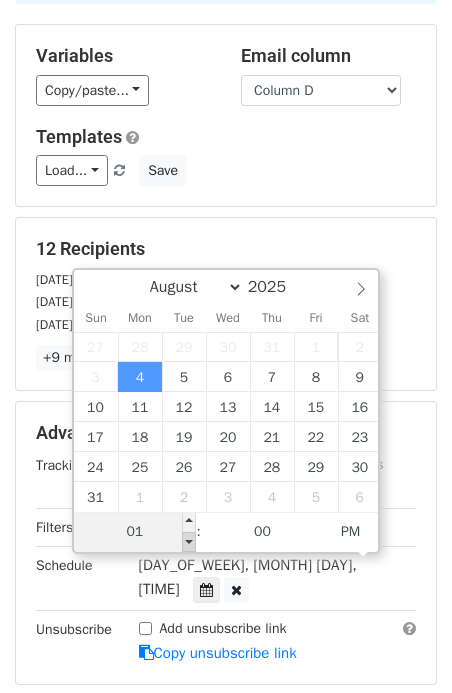 type on "2025-08-04 12:00" 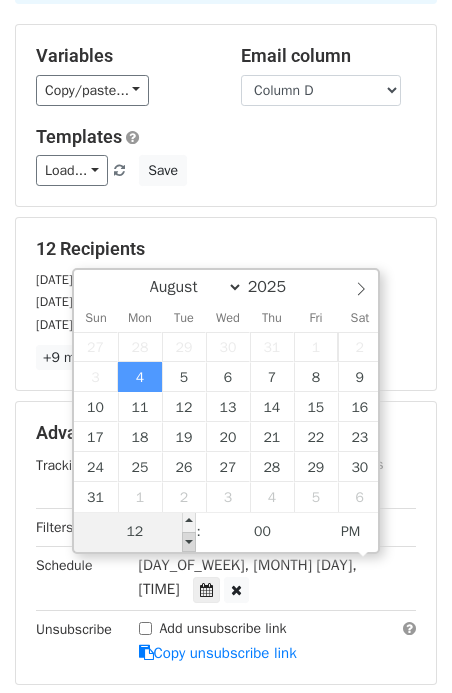 click at bounding box center (189, 542) 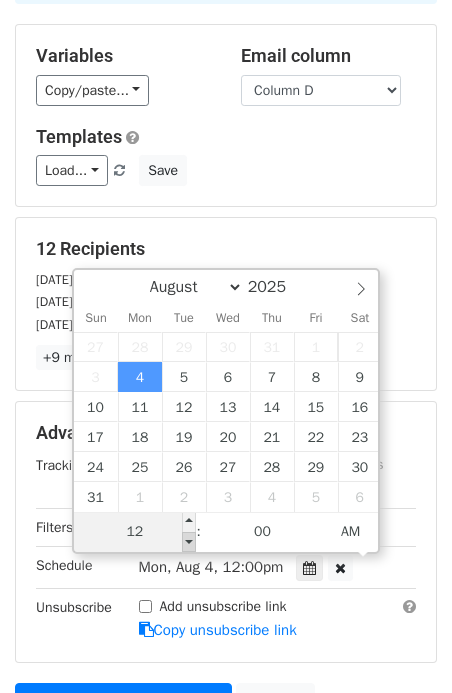 type on "2025-08-04 11:00" 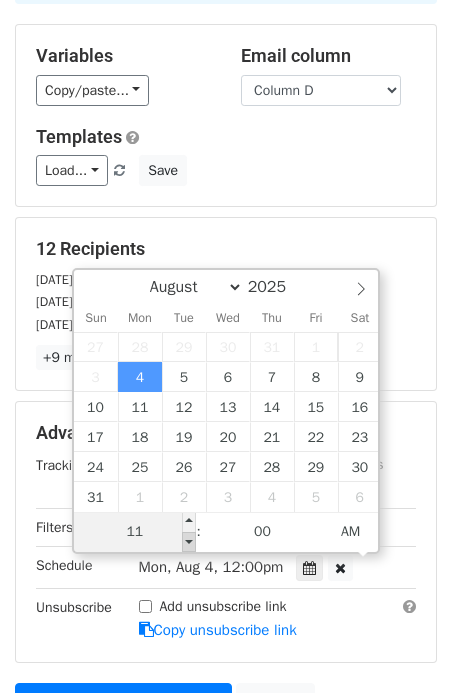 click at bounding box center (189, 542) 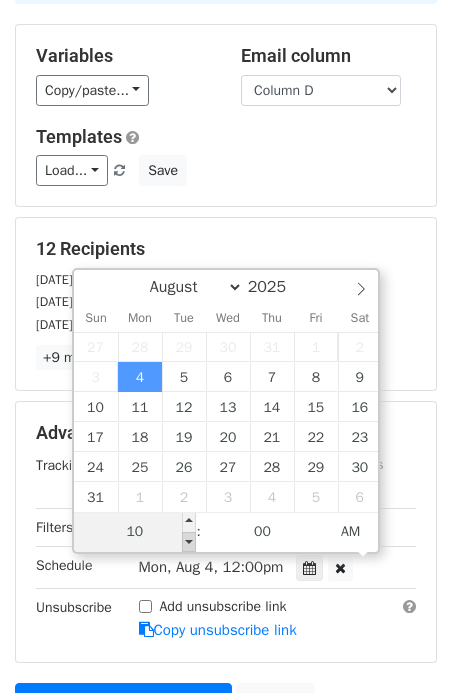 click at bounding box center [189, 542] 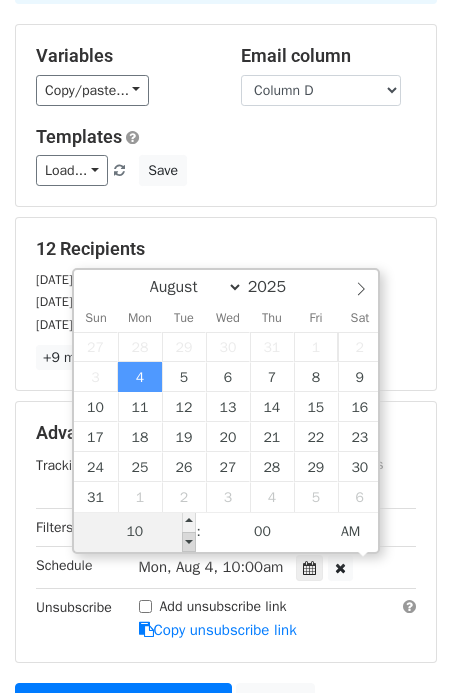 type on "2025-08-04 09:00" 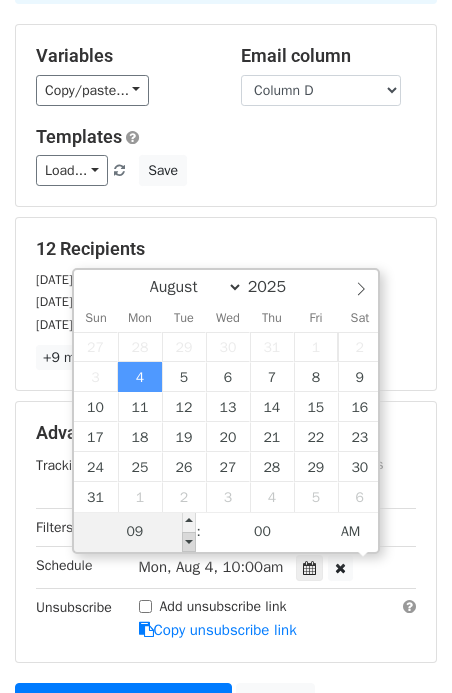 click at bounding box center [189, 542] 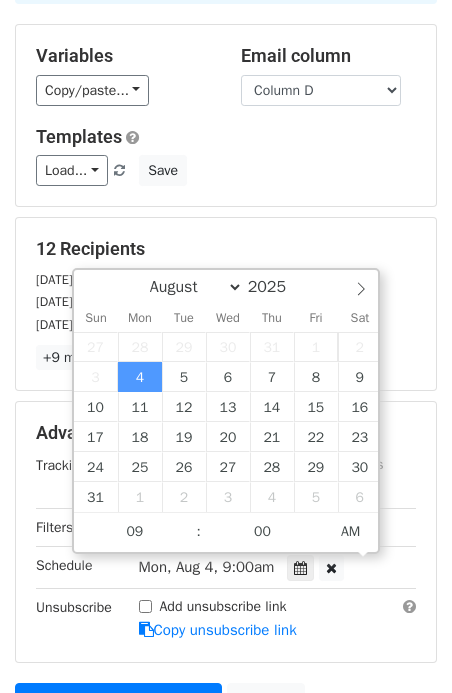 click on "Schedule" at bounding box center (72, 567) 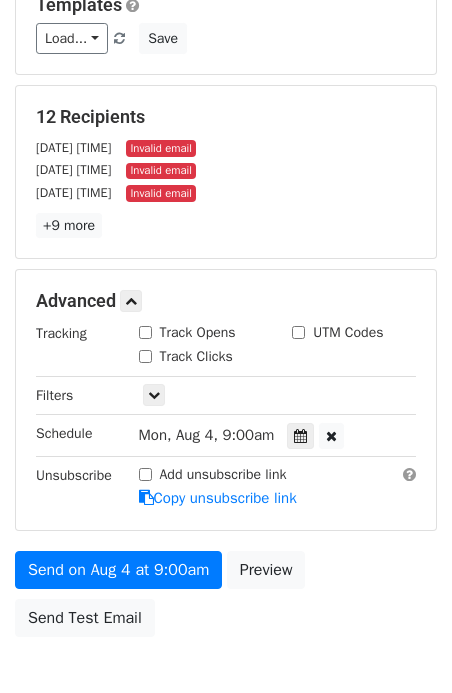 scroll, scrollTop: 315, scrollLeft: 0, axis: vertical 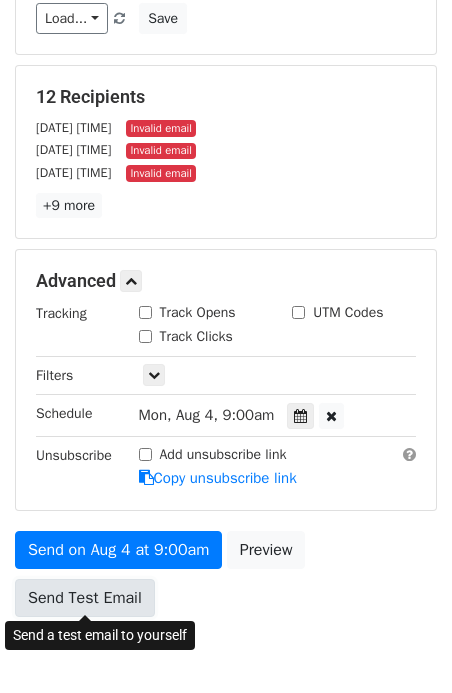 click on "Send Test Email" at bounding box center (85, 598) 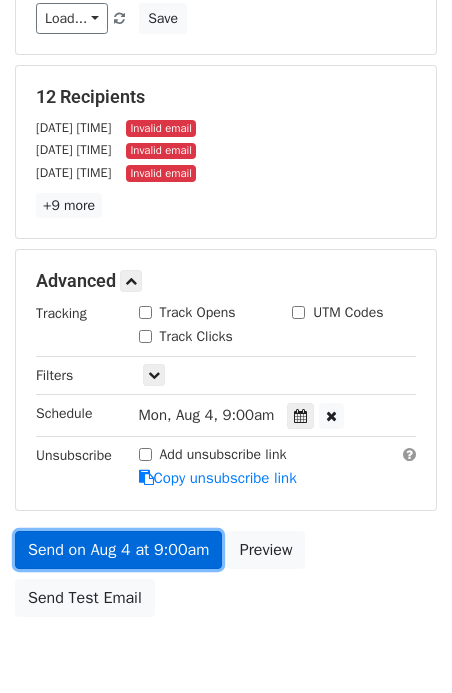 click on "Send on Aug 4 at 9:00am" at bounding box center (118, 550) 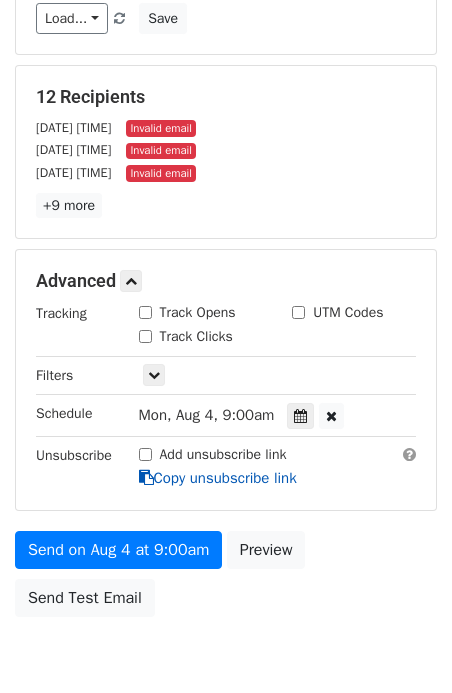 click on "Copy unsubscribe link" at bounding box center (218, 478) 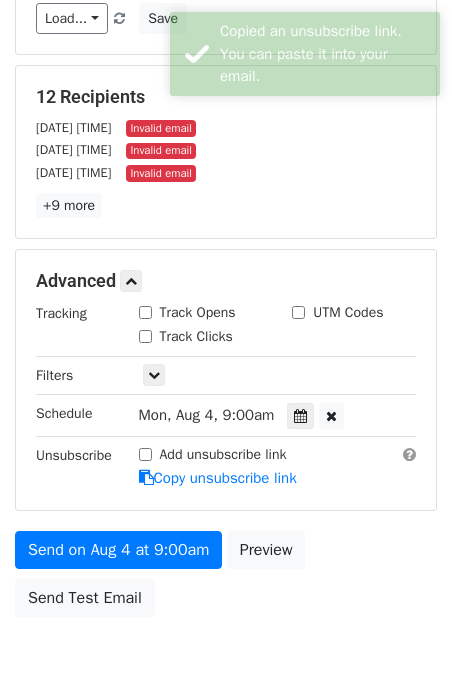 click on "Send on [MONTH] [DAY] at [TIME]
Preview
Send Test Email" at bounding box center (226, 579) 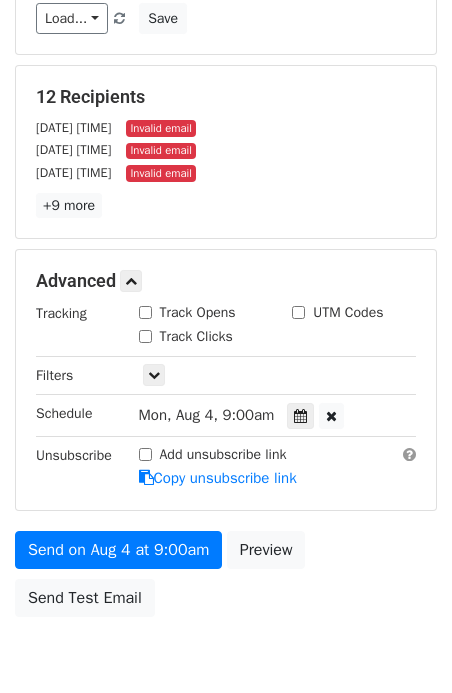click on "Send on [MONTH] [DAY] at [TIME]
Preview
Send Test Email" at bounding box center (226, 579) 